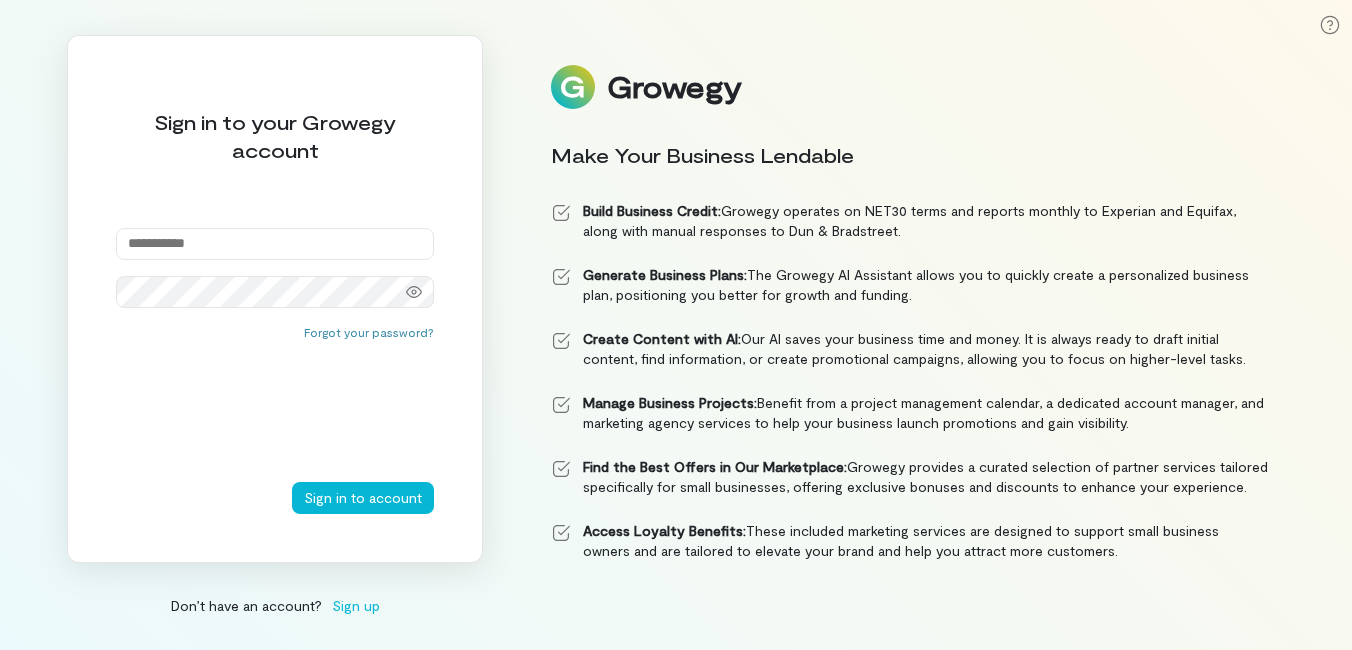 scroll, scrollTop: 0, scrollLeft: 0, axis: both 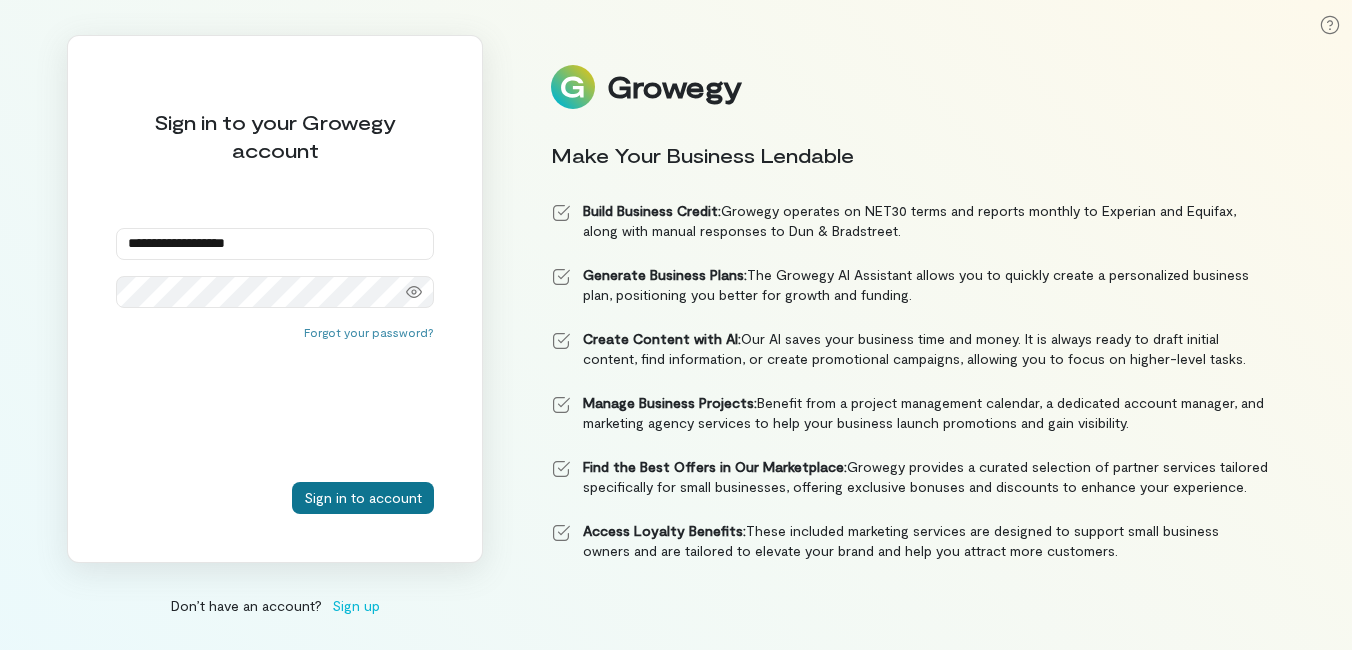 click on "Sign in to account" at bounding box center (363, 498) 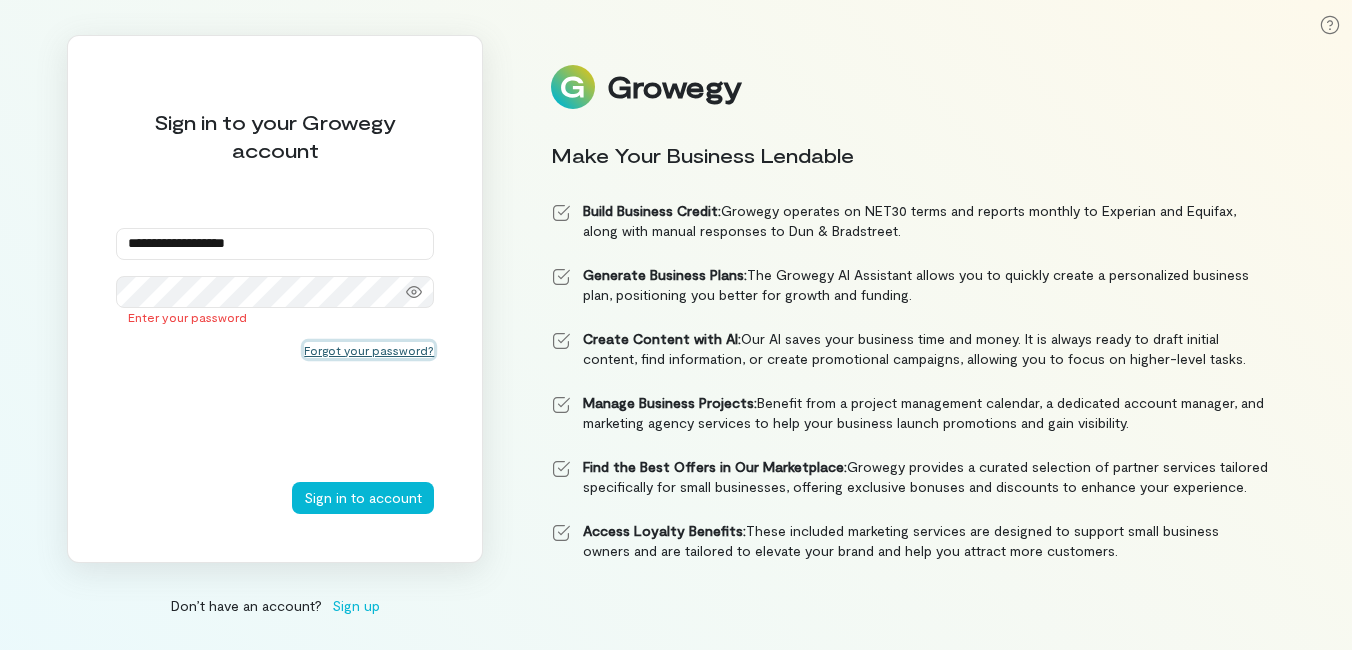 click on "Forgot your password?" at bounding box center (369, 350) 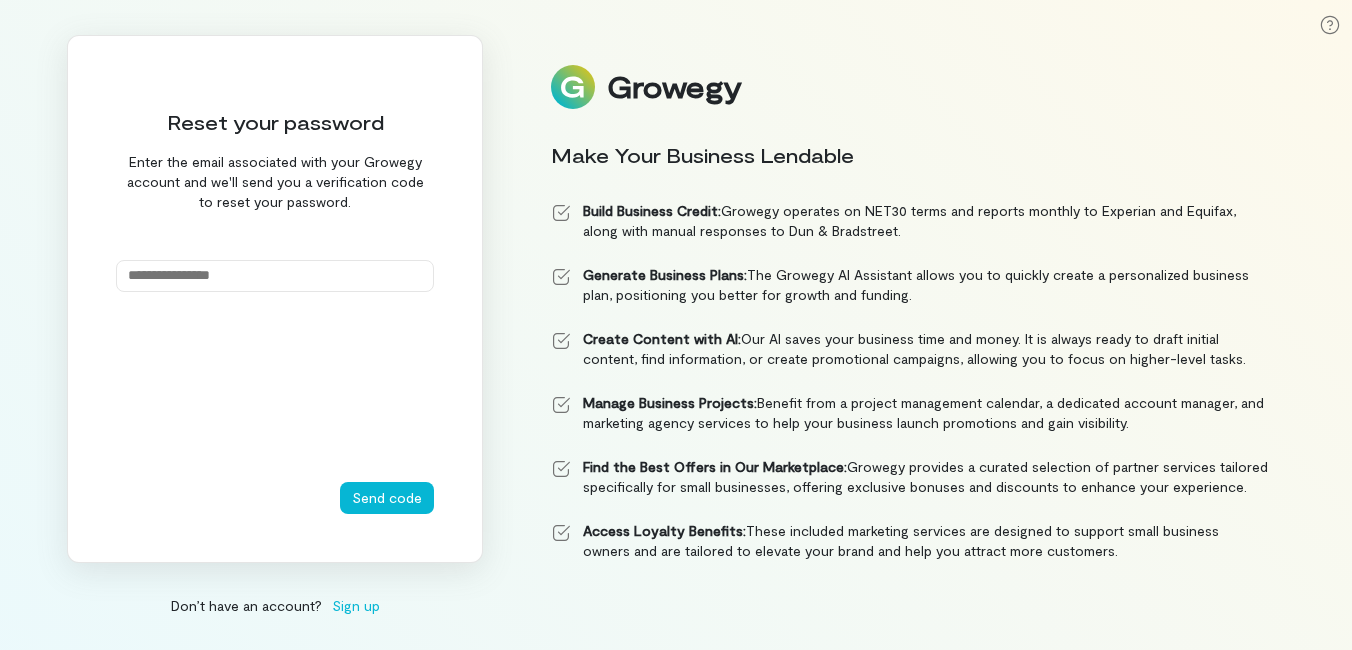 click at bounding box center [275, 276] 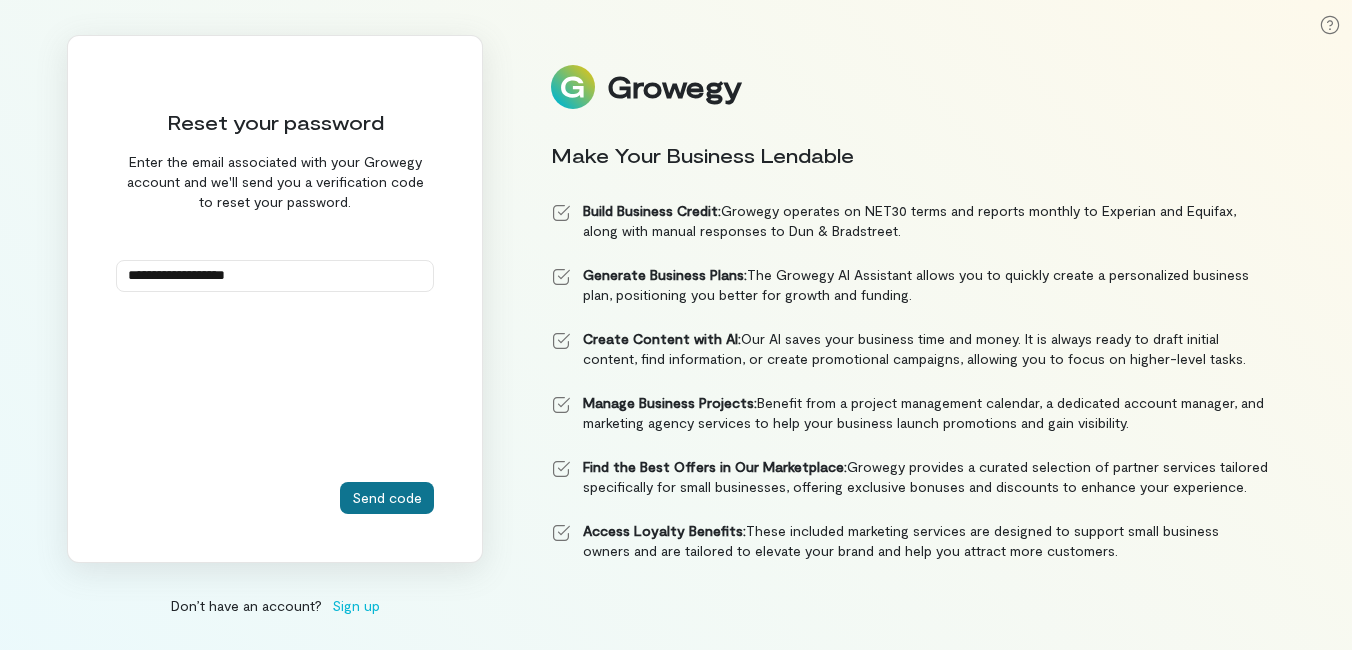click on "Send code" at bounding box center [387, 498] 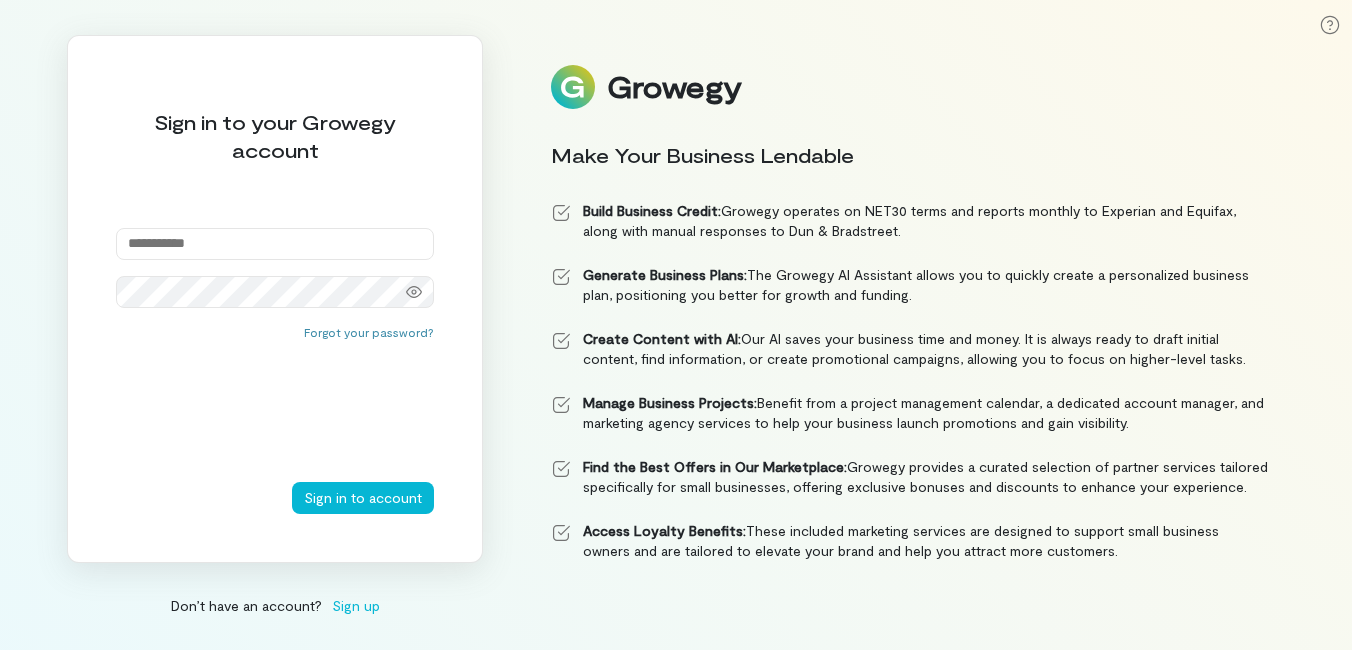 scroll, scrollTop: 0, scrollLeft: 0, axis: both 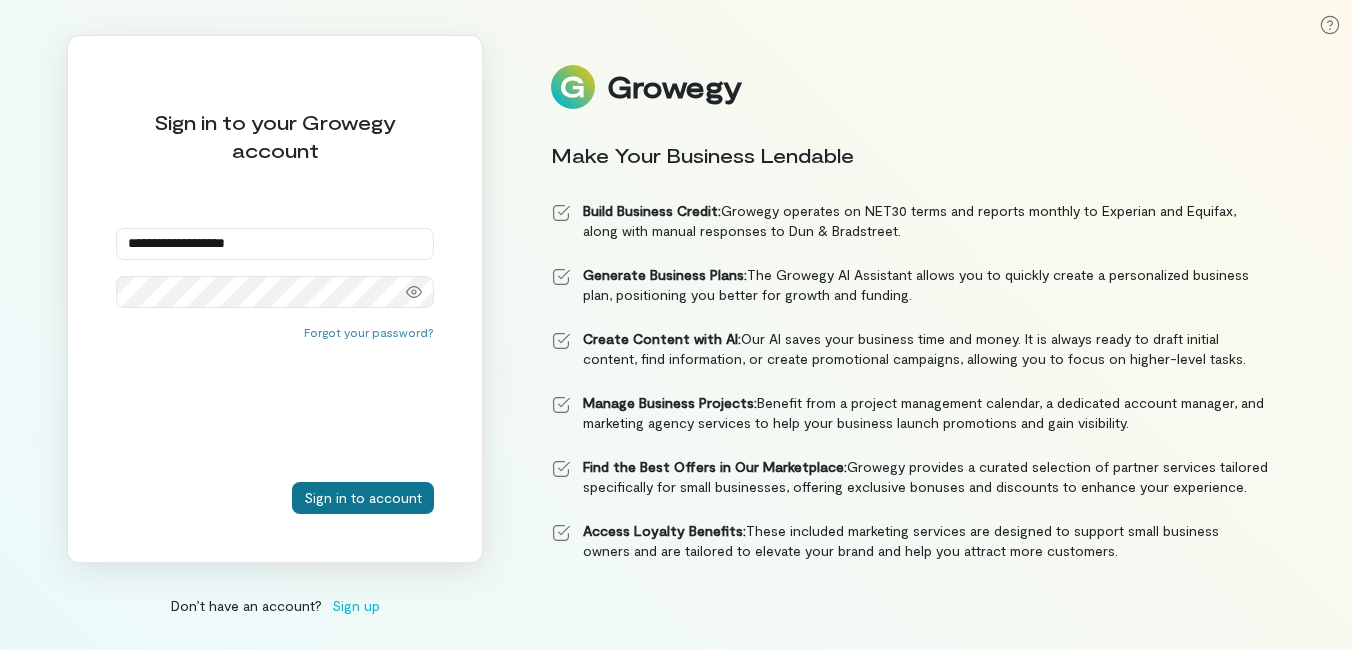 click on "Sign in to account" at bounding box center (363, 498) 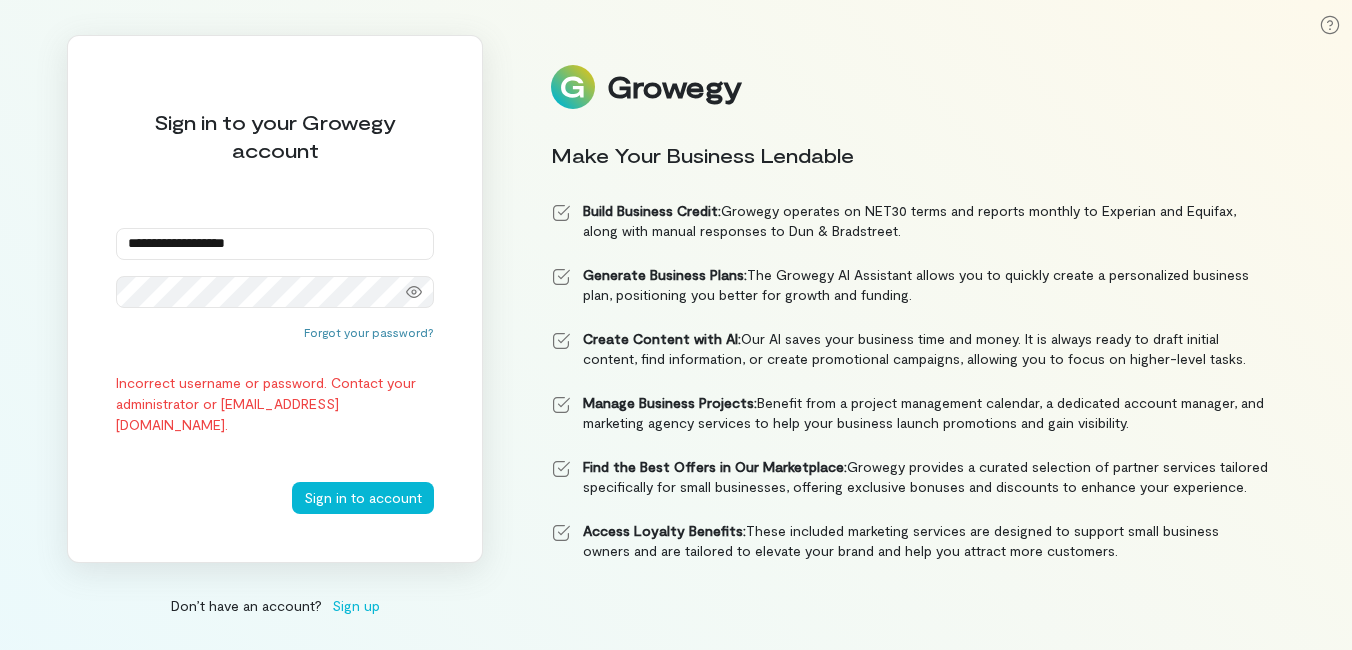 click on "**********" at bounding box center [676, 325] 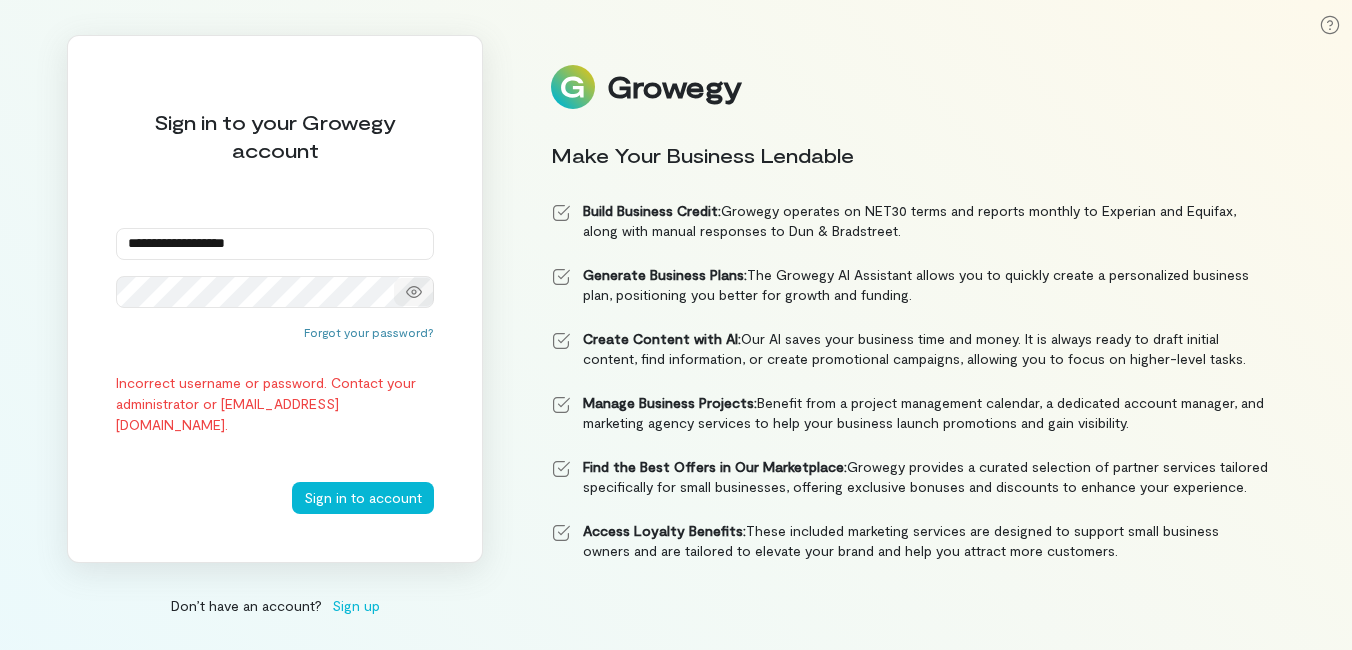 click 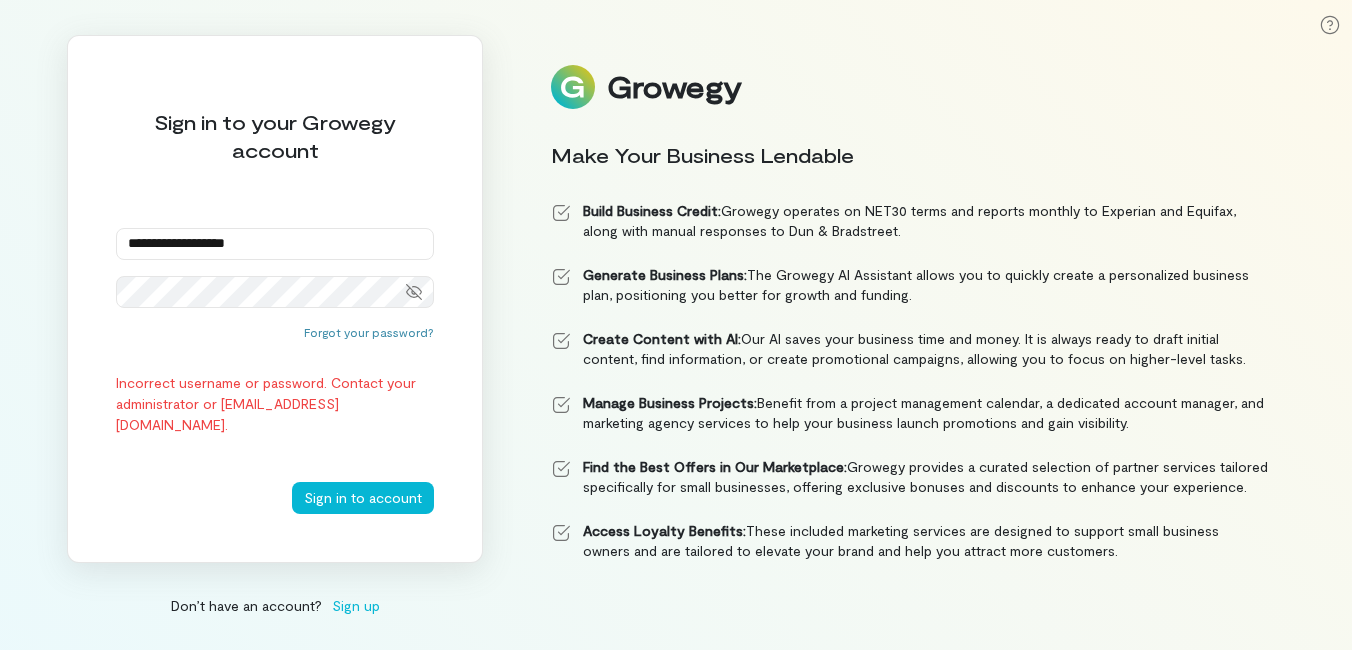 click 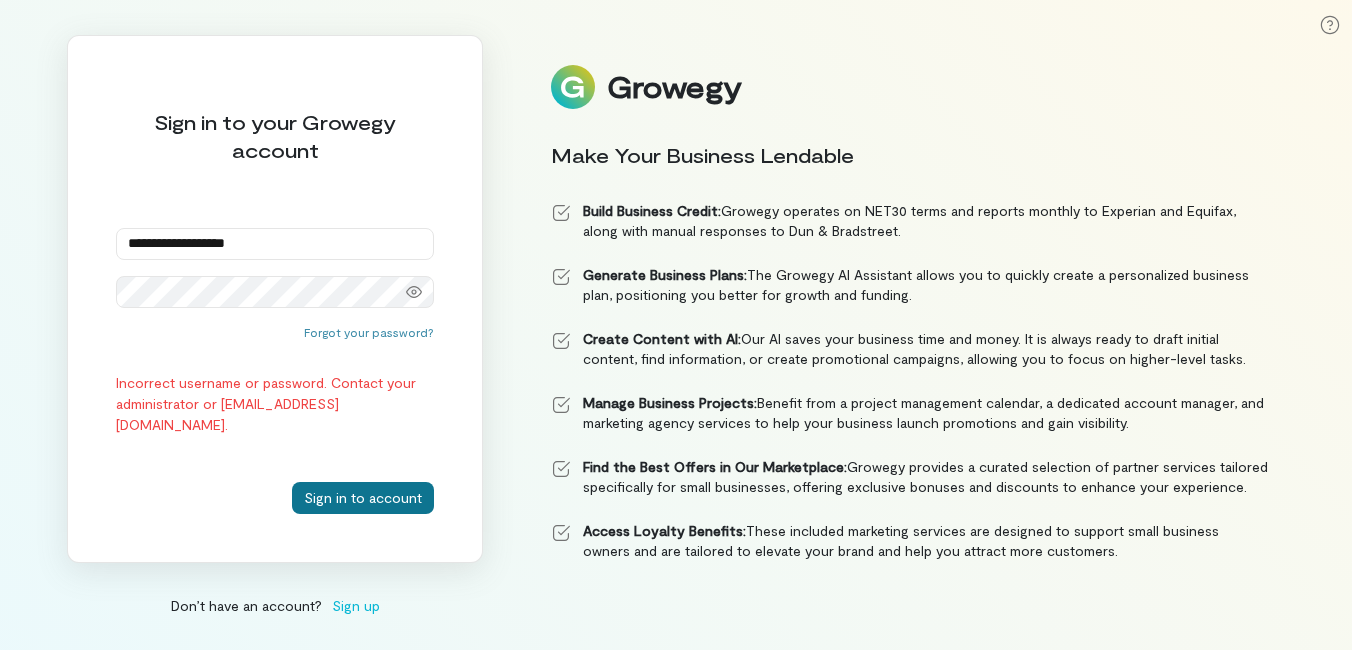 click on "Sign in to account" at bounding box center [363, 498] 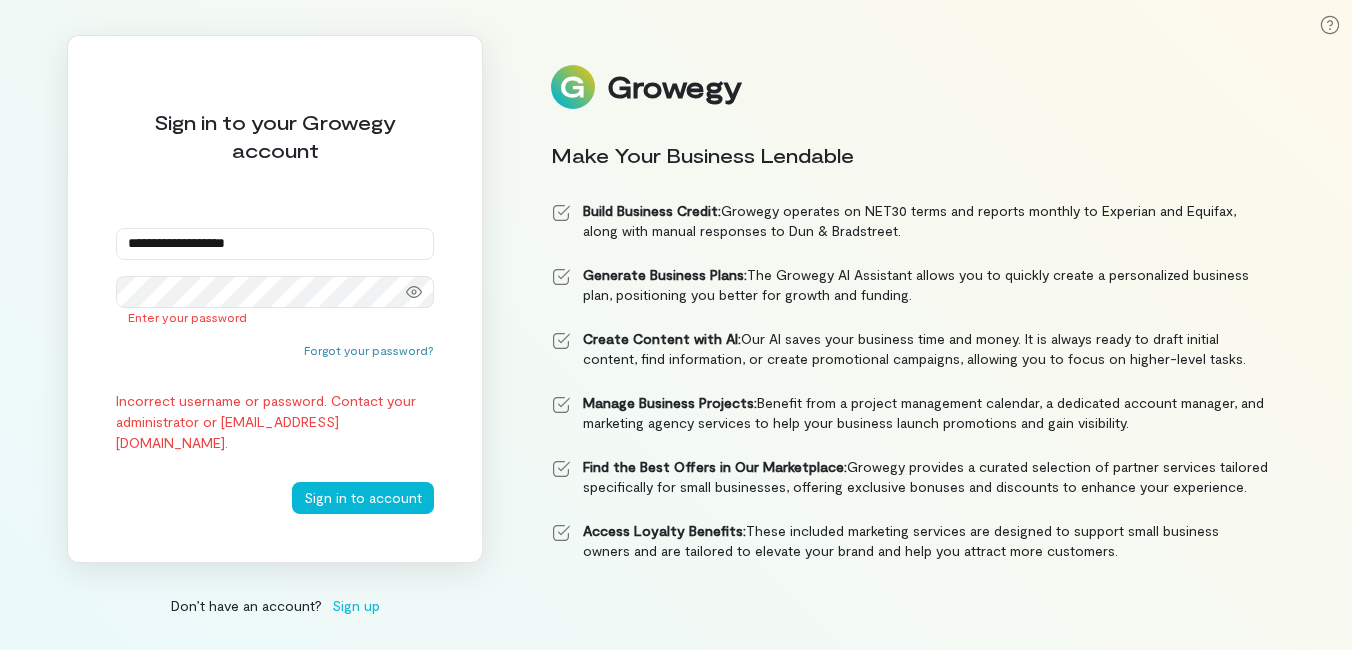 click 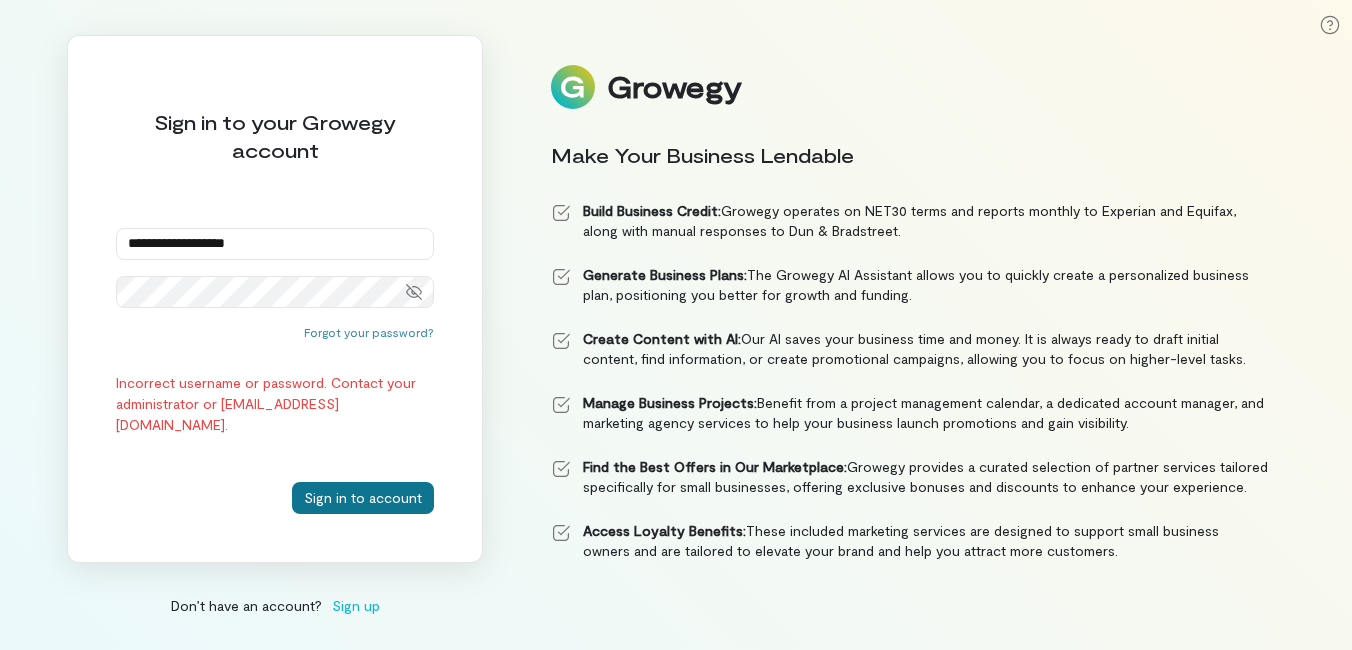 click on "Sign in to account" at bounding box center [363, 498] 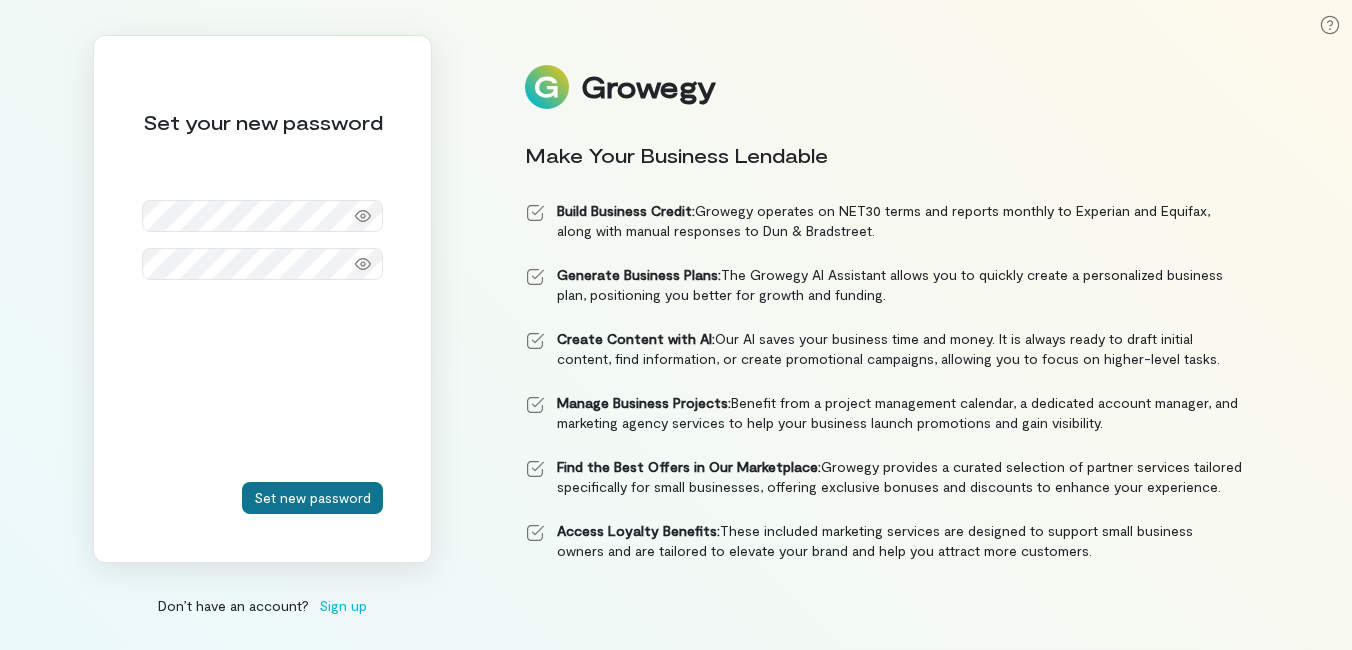 click on "Set new password" at bounding box center [312, 498] 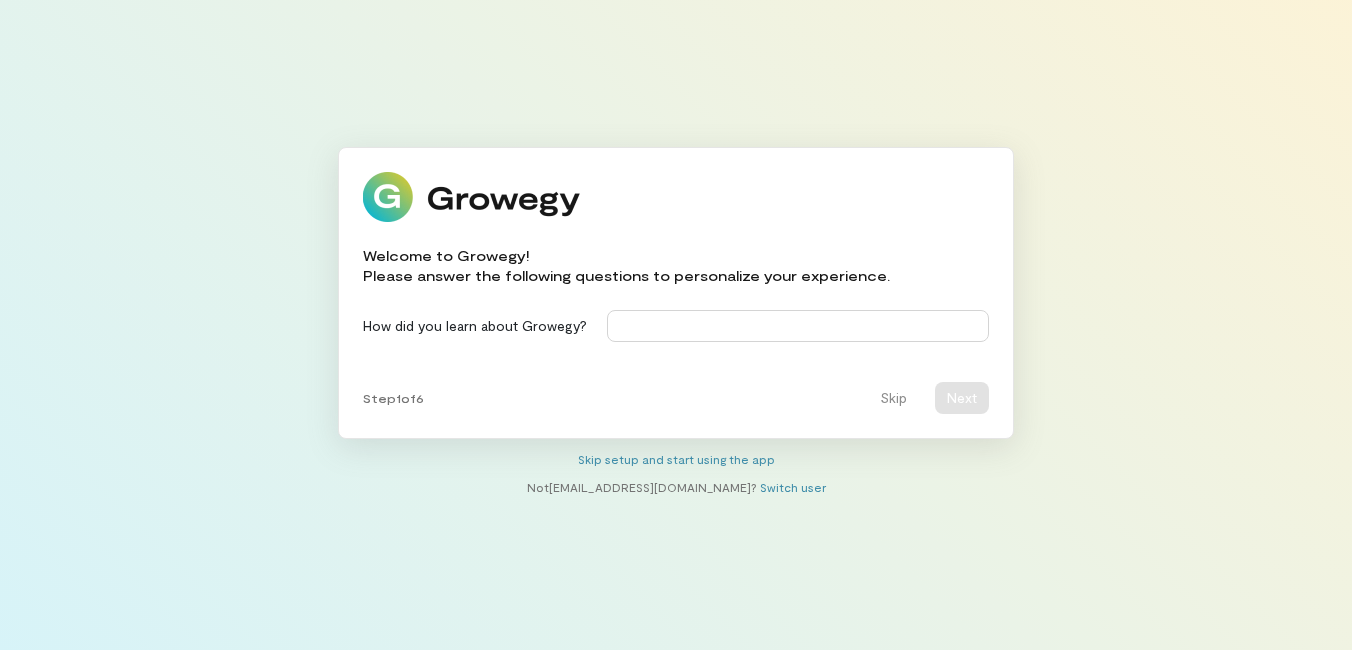 click at bounding box center (798, 326) 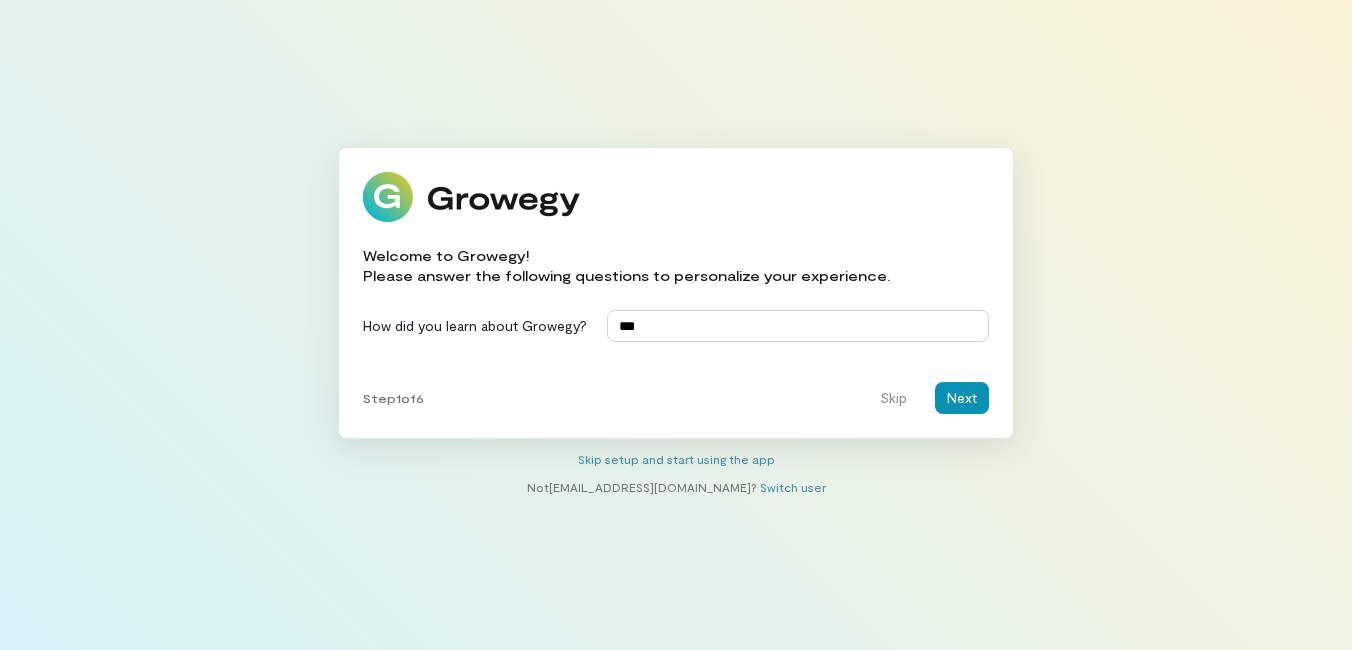 type on "***" 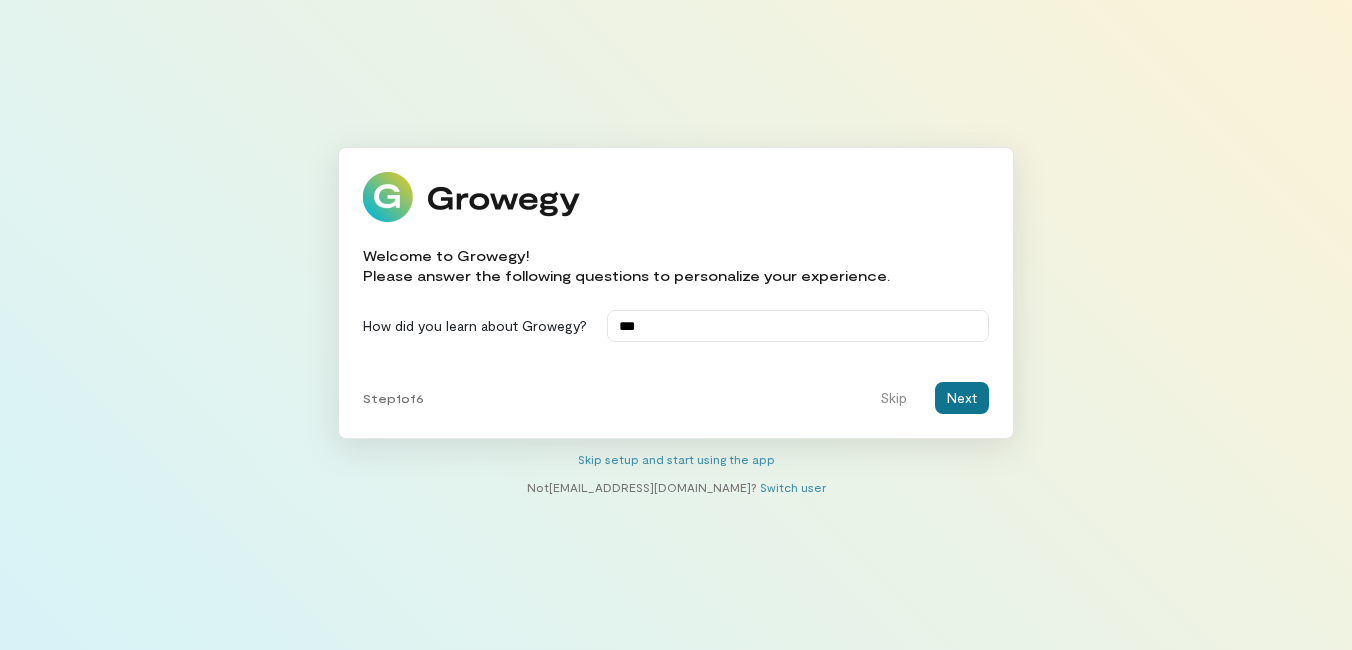 click on "Next" at bounding box center (962, 398) 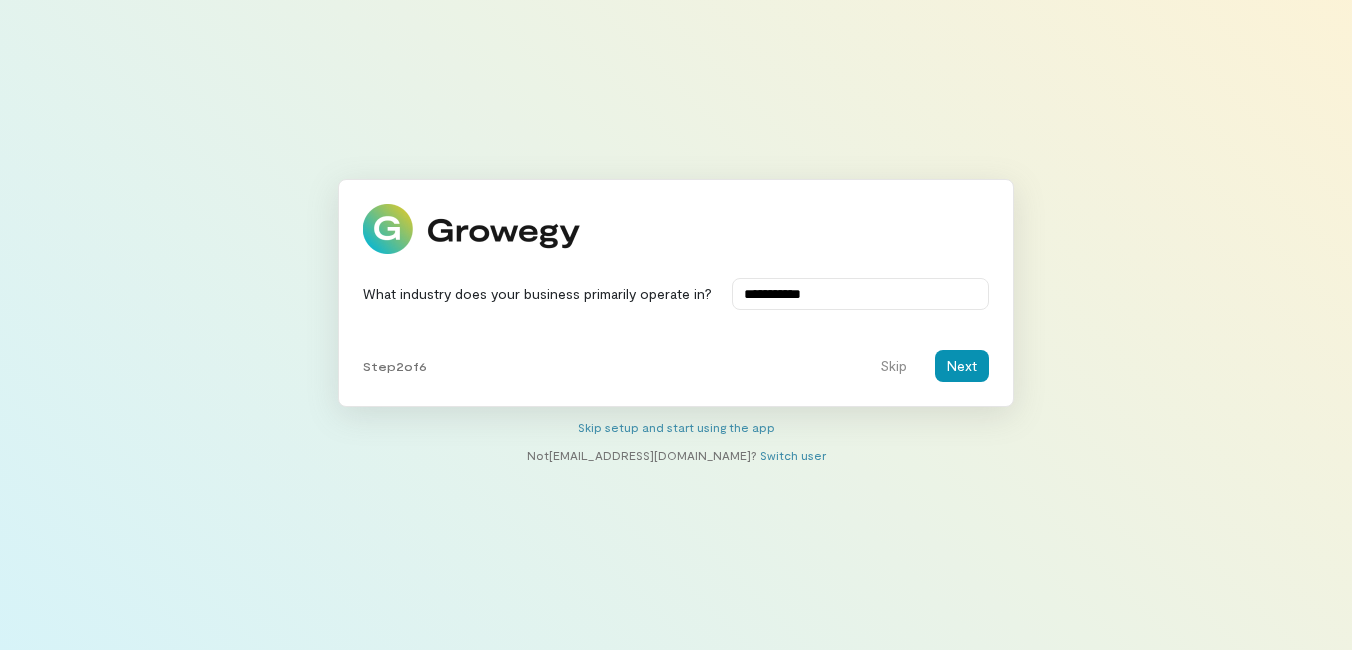 type on "**********" 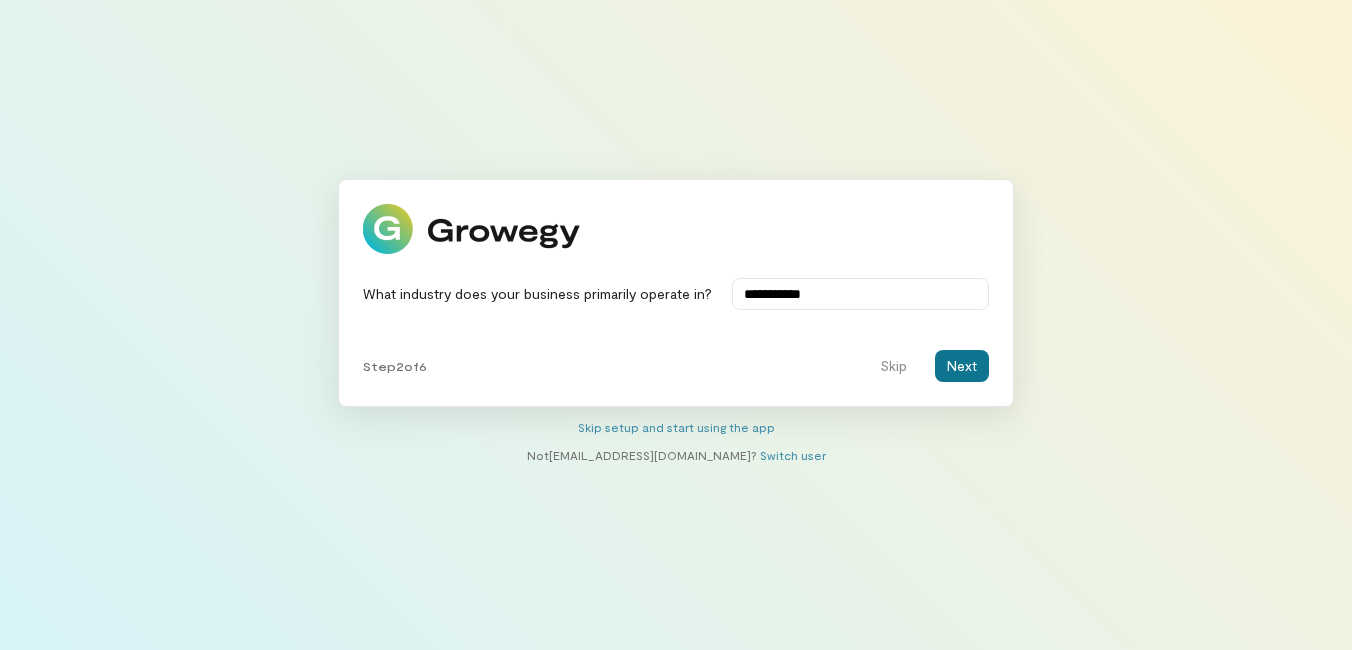 click on "Next" at bounding box center (962, 366) 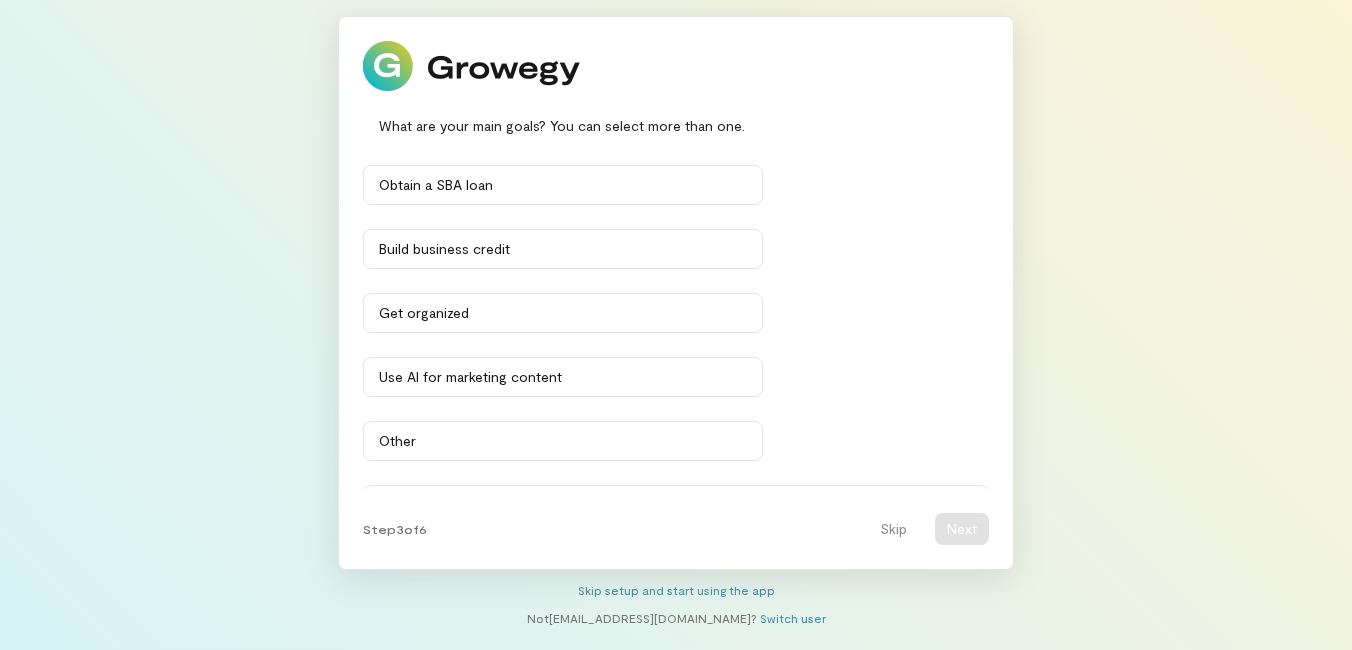 scroll, scrollTop: 172, scrollLeft: 0, axis: vertical 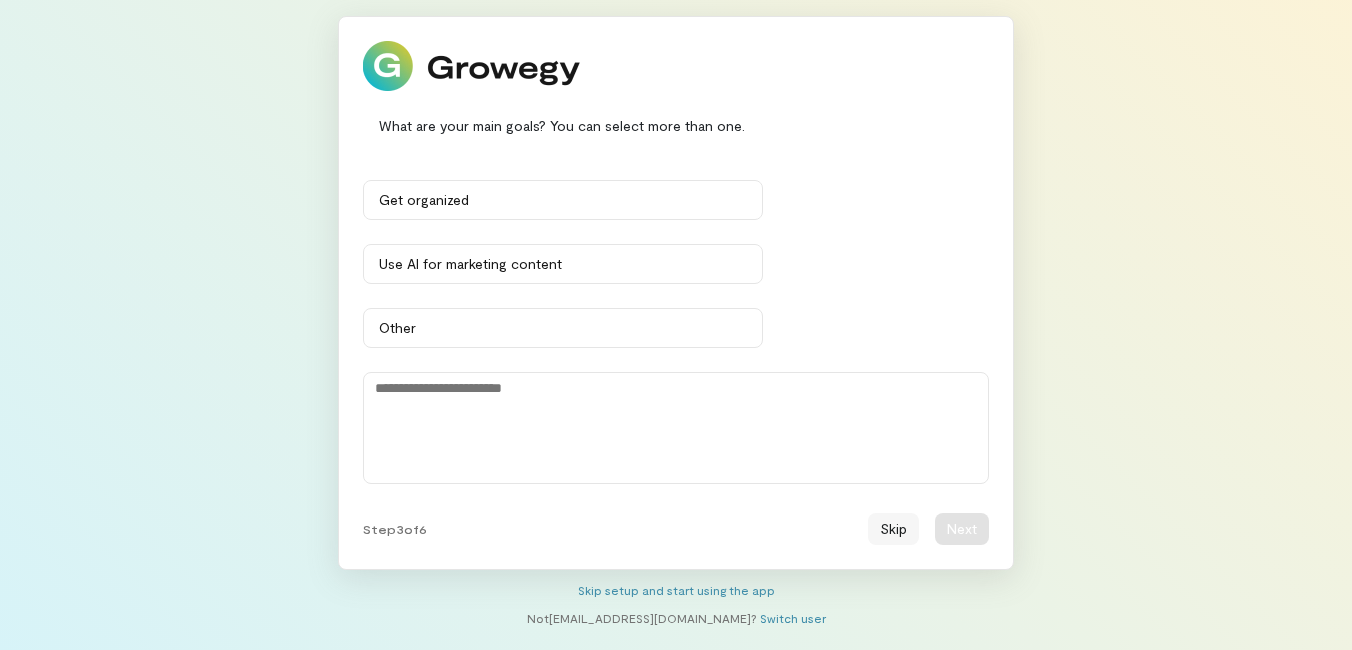 click on "Skip" at bounding box center [893, 529] 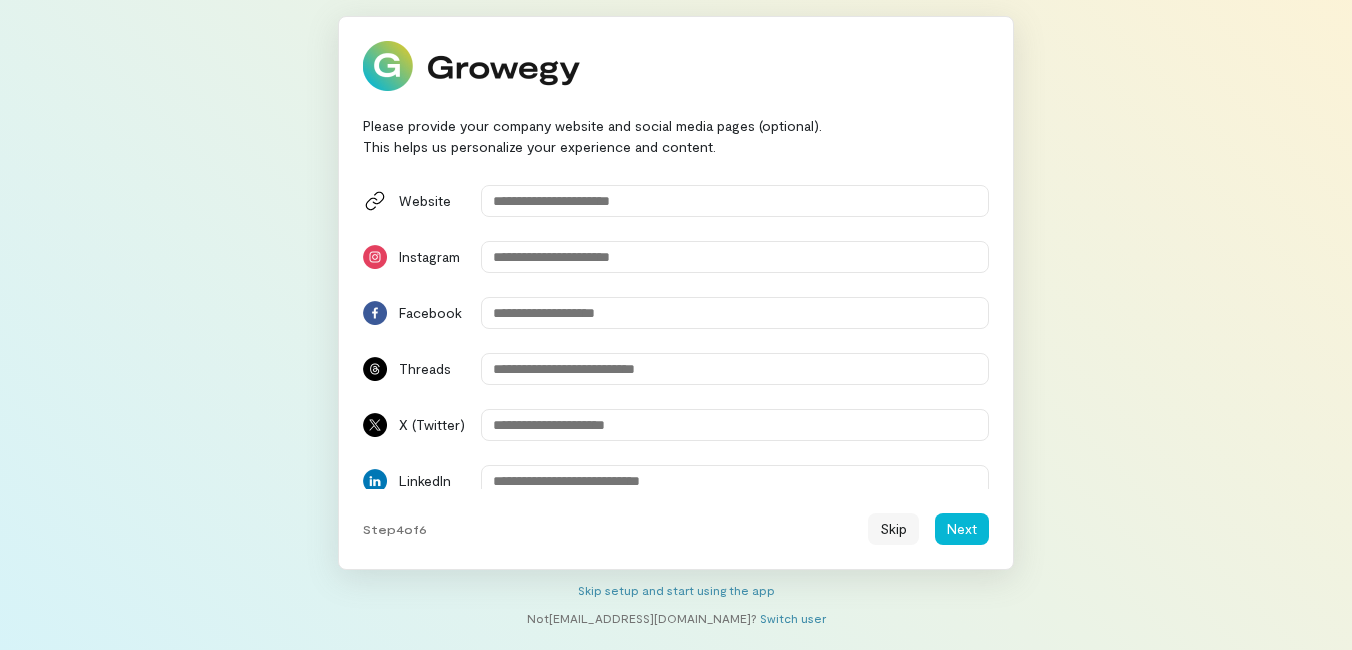 click on "Skip" at bounding box center (893, 529) 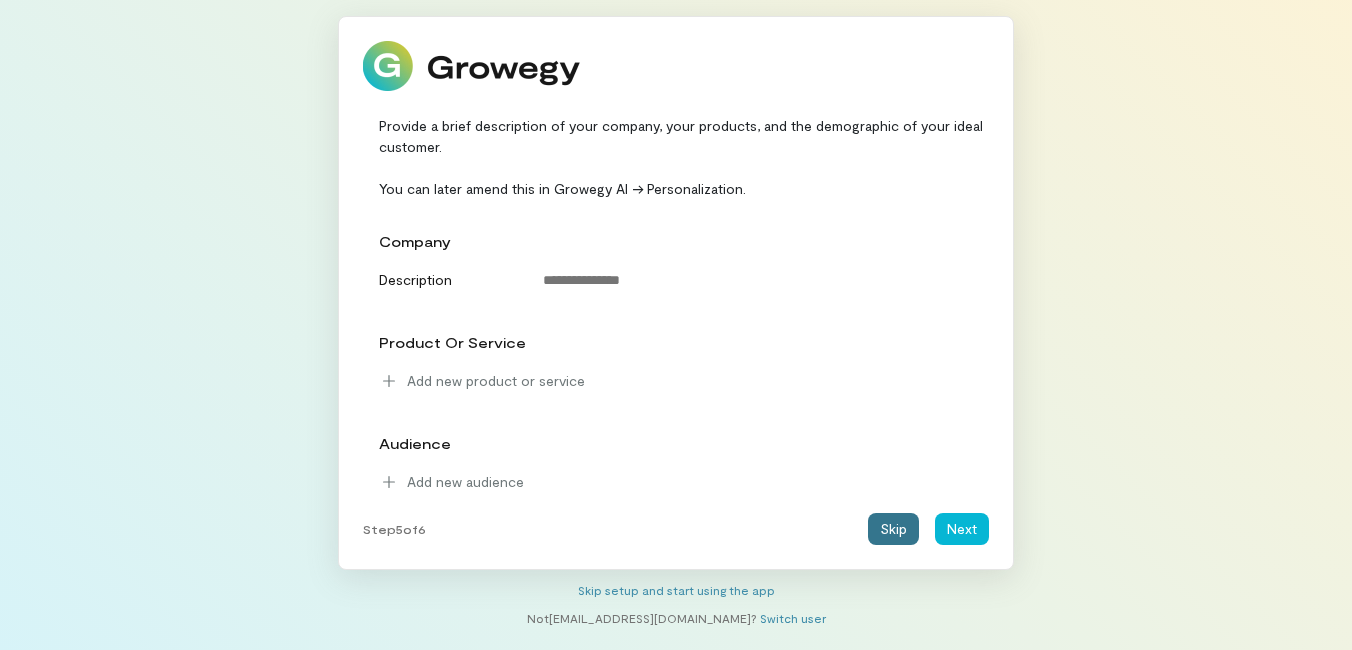 click on "Skip" at bounding box center (893, 529) 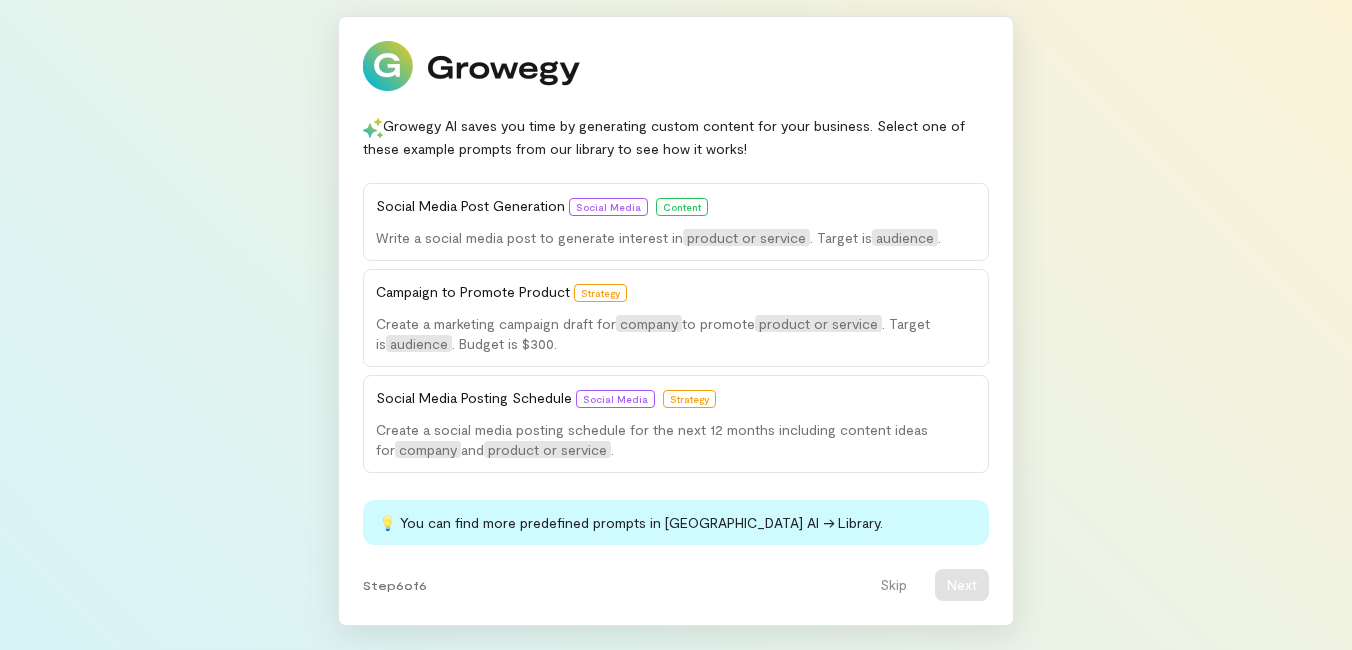 click on "Growegy AI saves you time by generating custom content for your business. Select one of these example prompts from our library to see how it works! Social Media Post Generation   Social Media Content Write a social media post to generate interest in  product or service . Target is  audience . Campaign to Promote Product   Strategy Create a marketing campaign draft for  company  to promote  product or service . Target is  audience . Budget is $300. Social Media Posting Schedule   Social Media Strategy Create a social media posting schedule for the next 12 months including content ideas for  company  and  product or service . Content Ideas for Blog   E-Commerce Content Help me generate content ideas for my blog that are related to  product or service   and will attract my target audience,  audience . 💡 You can find more predefined prompts in Growegy   AI   →   Library. Step  6  of  6 Skip Next" at bounding box center (676, 321) 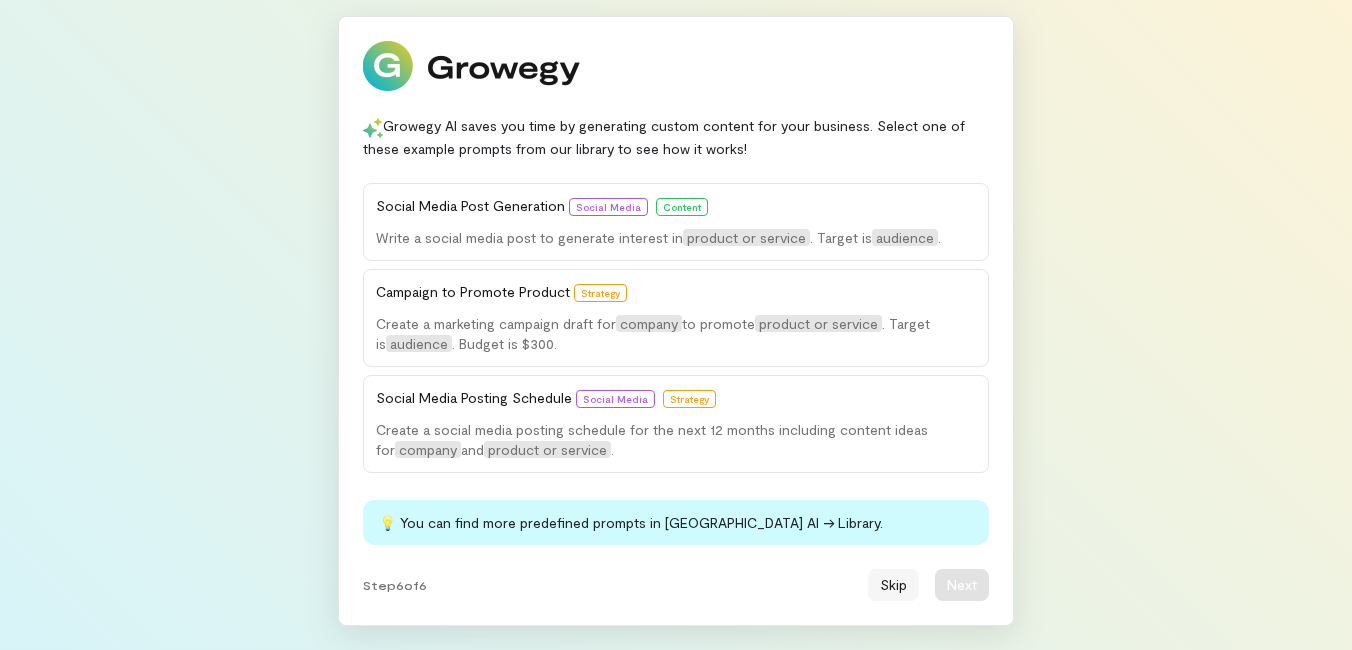 click on "Skip" at bounding box center (893, 585) 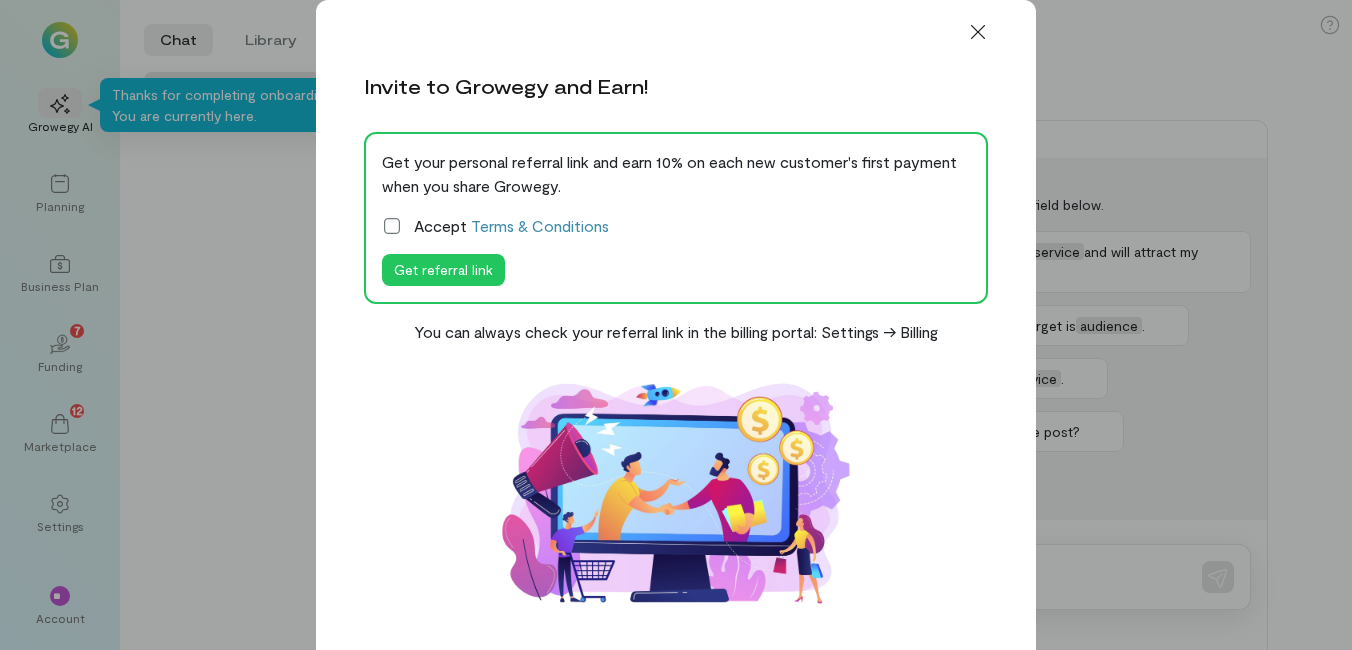 click 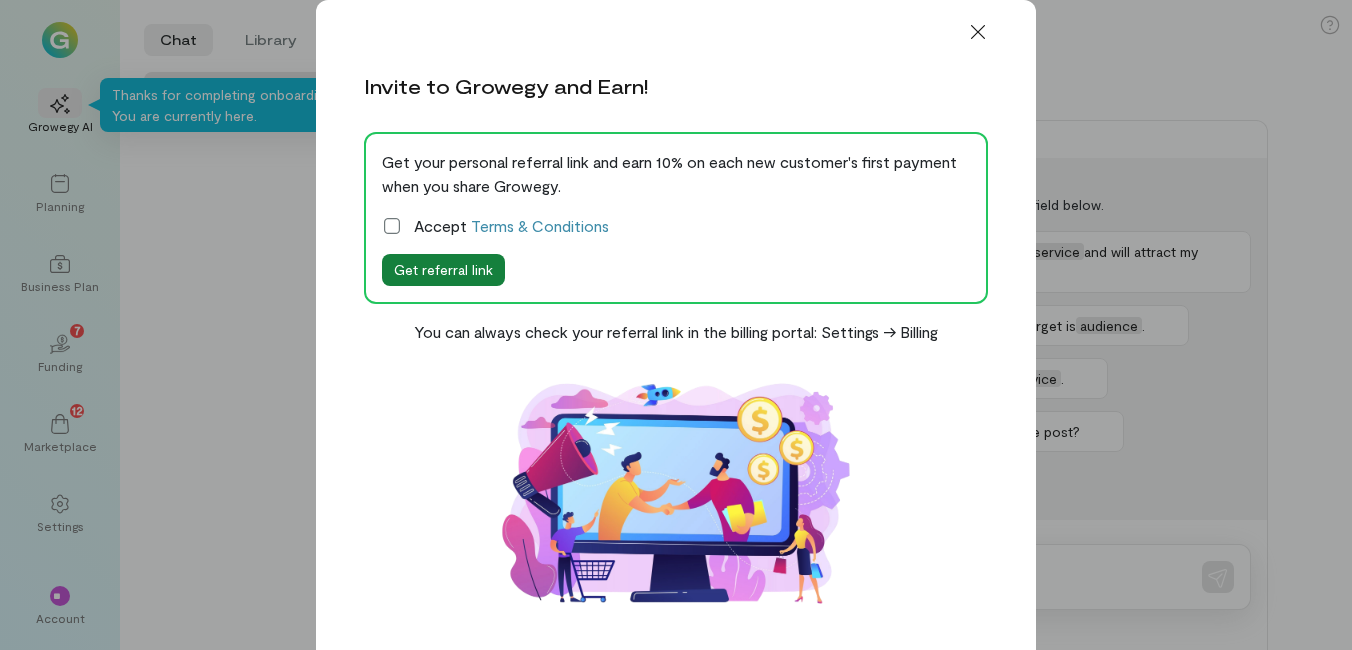 click on "Get referral link" at bounding box center (443, 270) 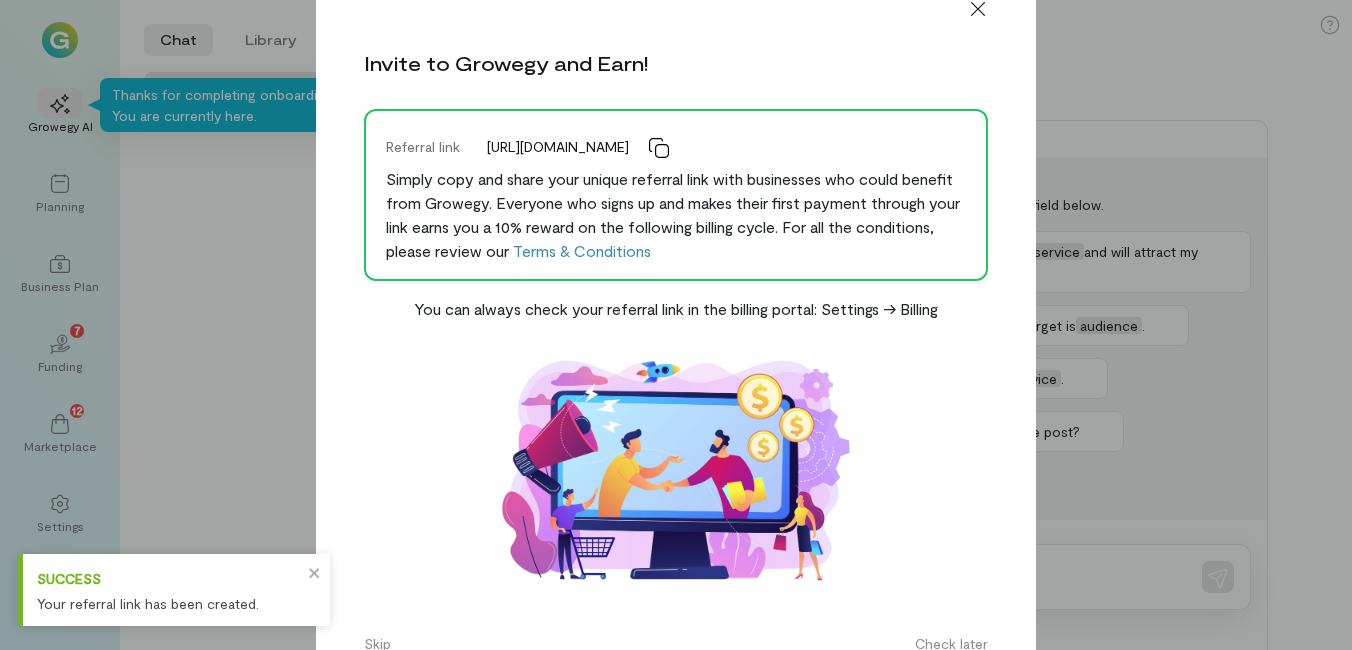 scroll, scrollTop: 0, scrollLeft: 0, axis: both 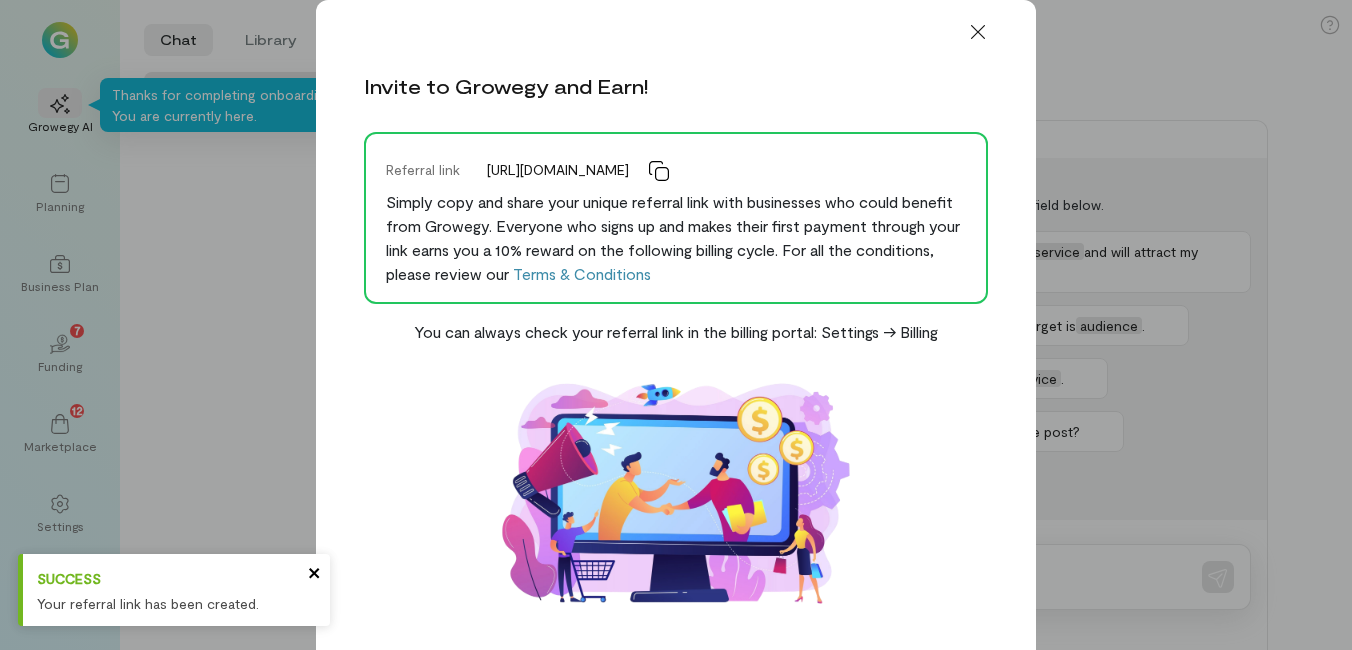 click 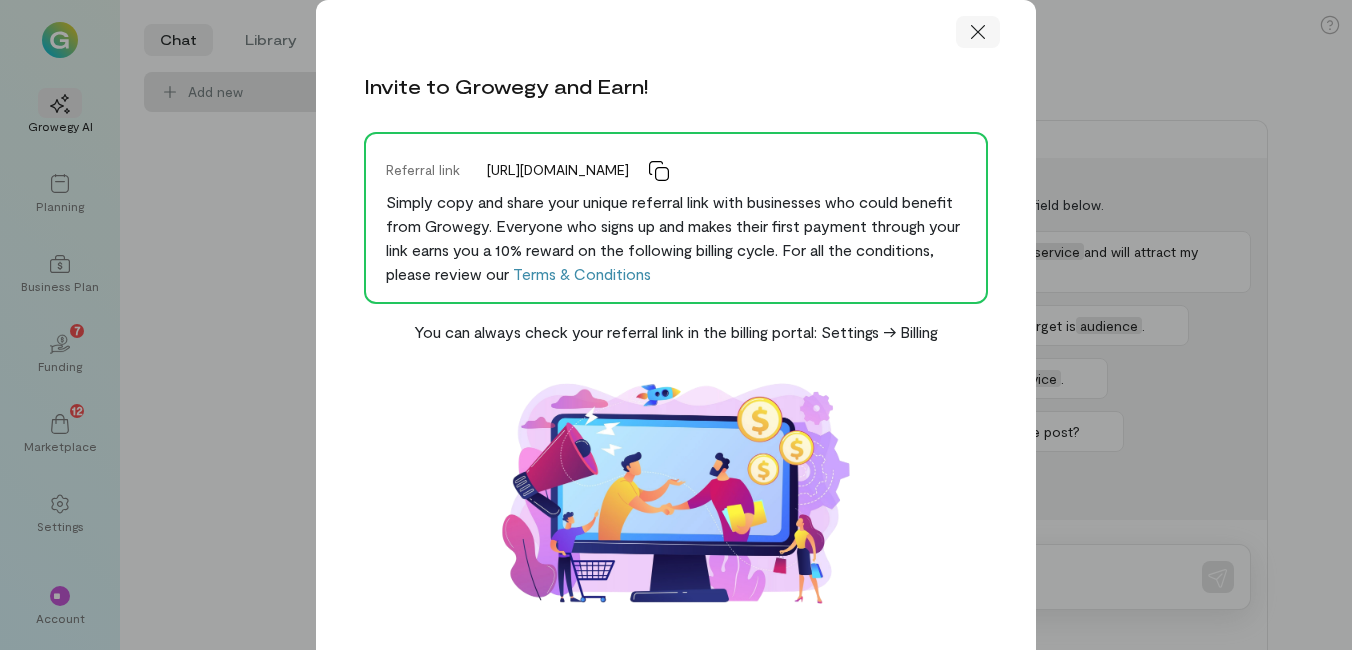 click 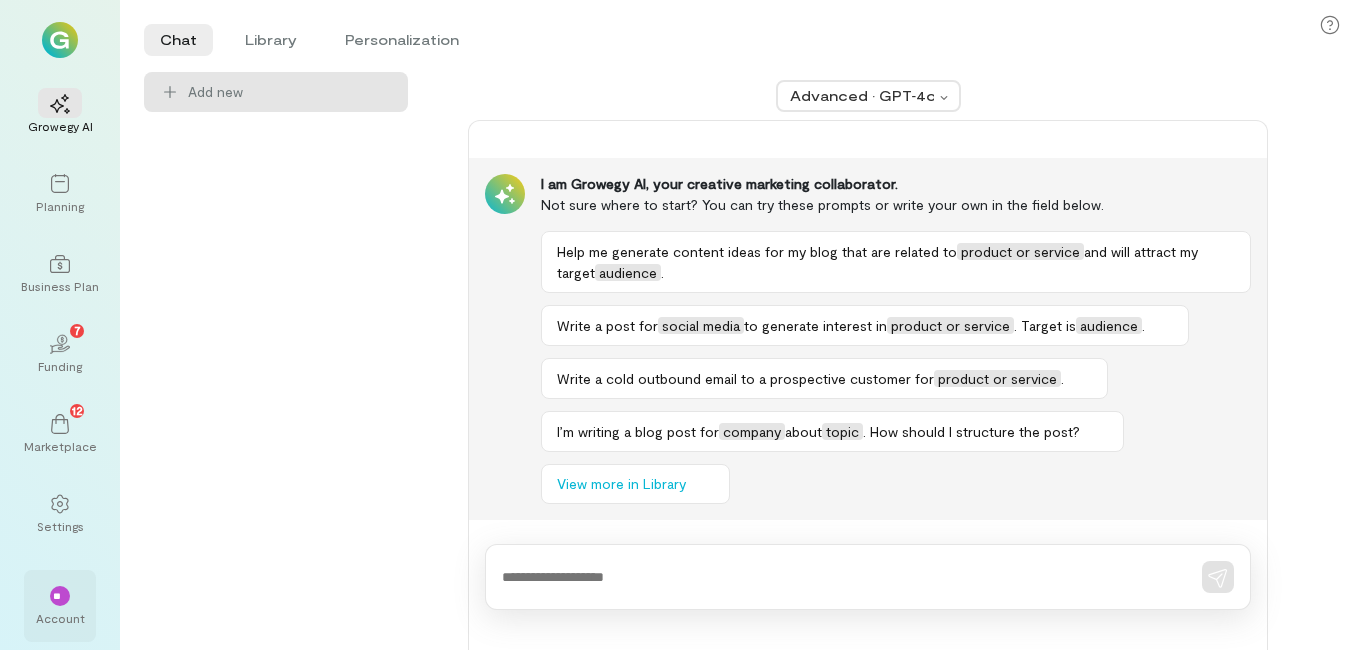 click on "** Account" at bounding box center [60, 606] 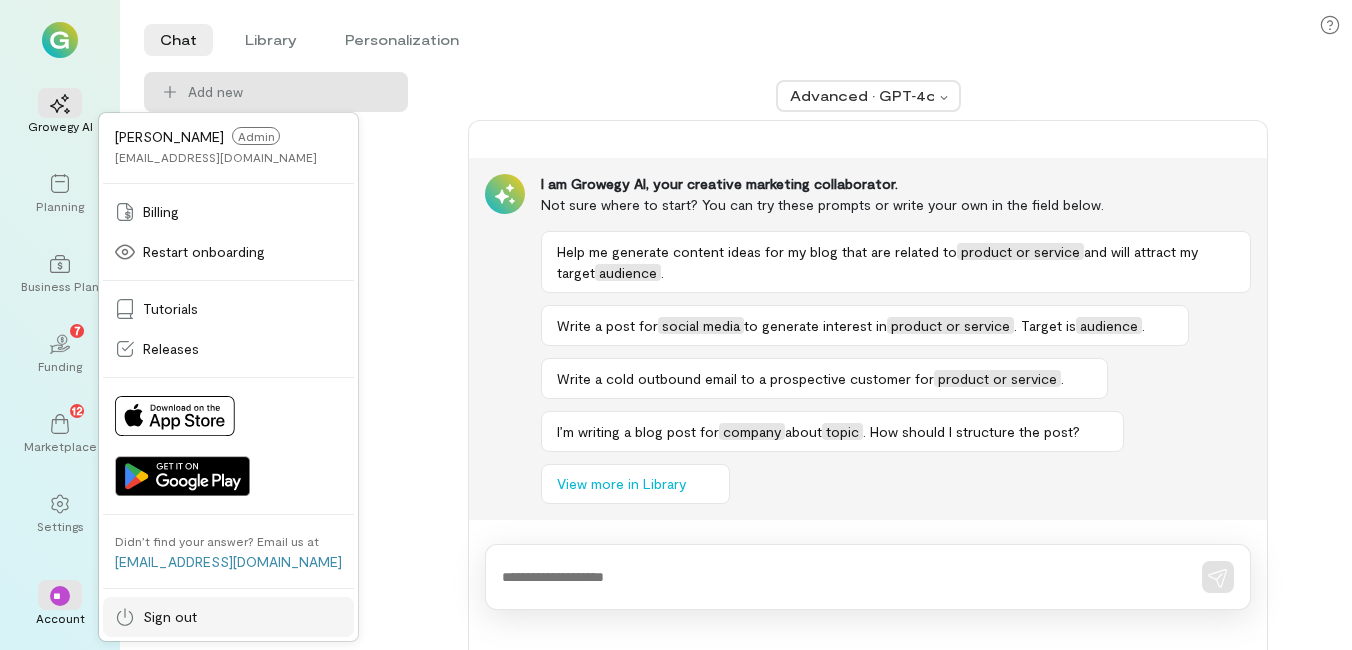 click on "Sign out" at bounding box center (228, 617) 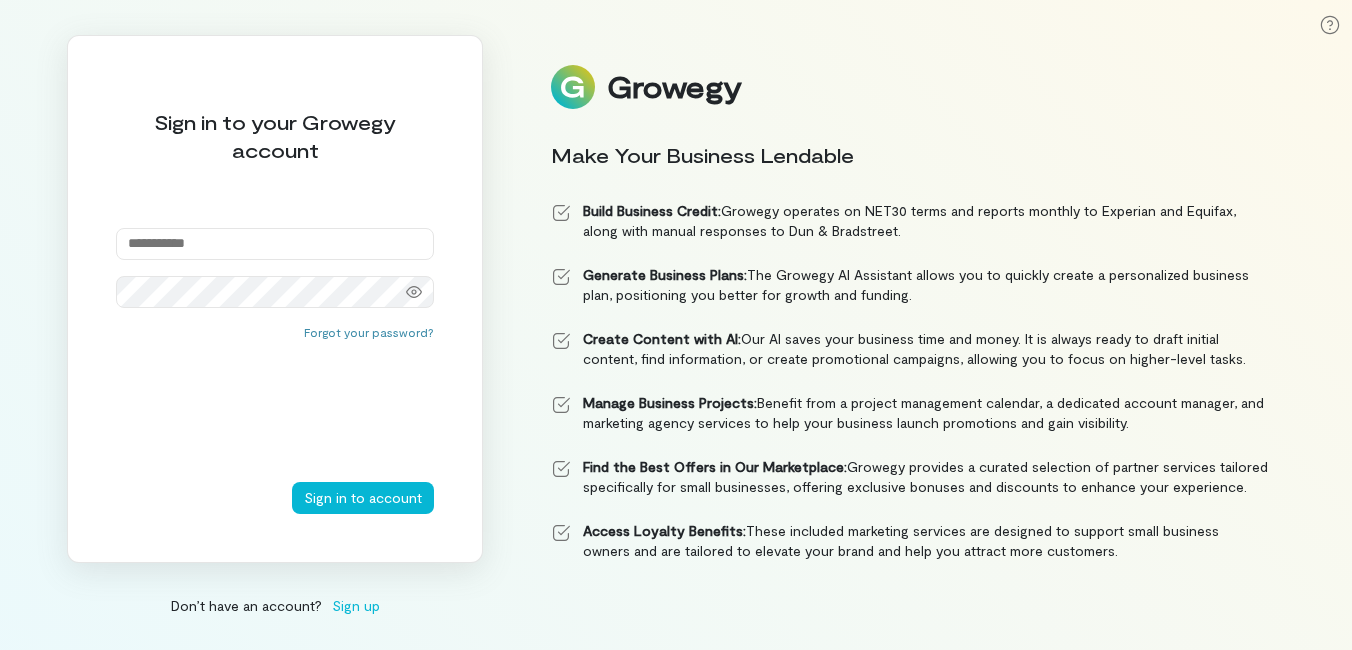 type on "**********" 